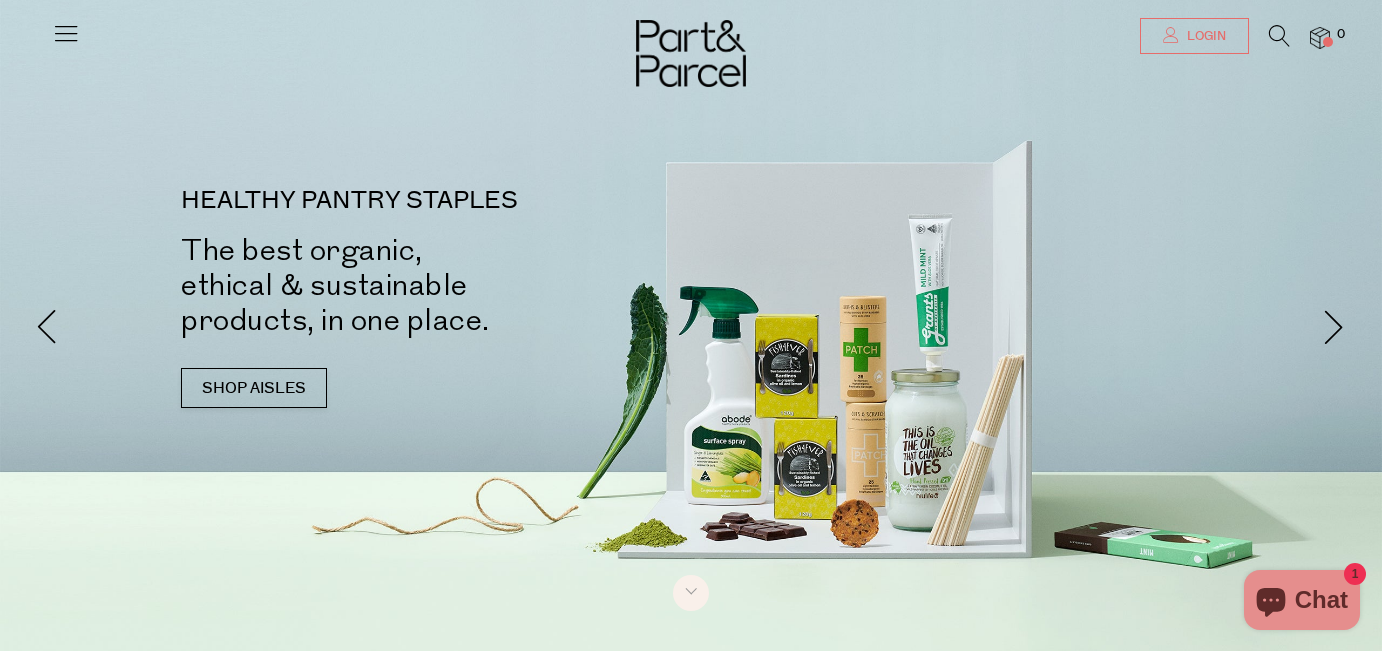 scroll, scrollTop: 0, scrollLeft: 0, axis: both 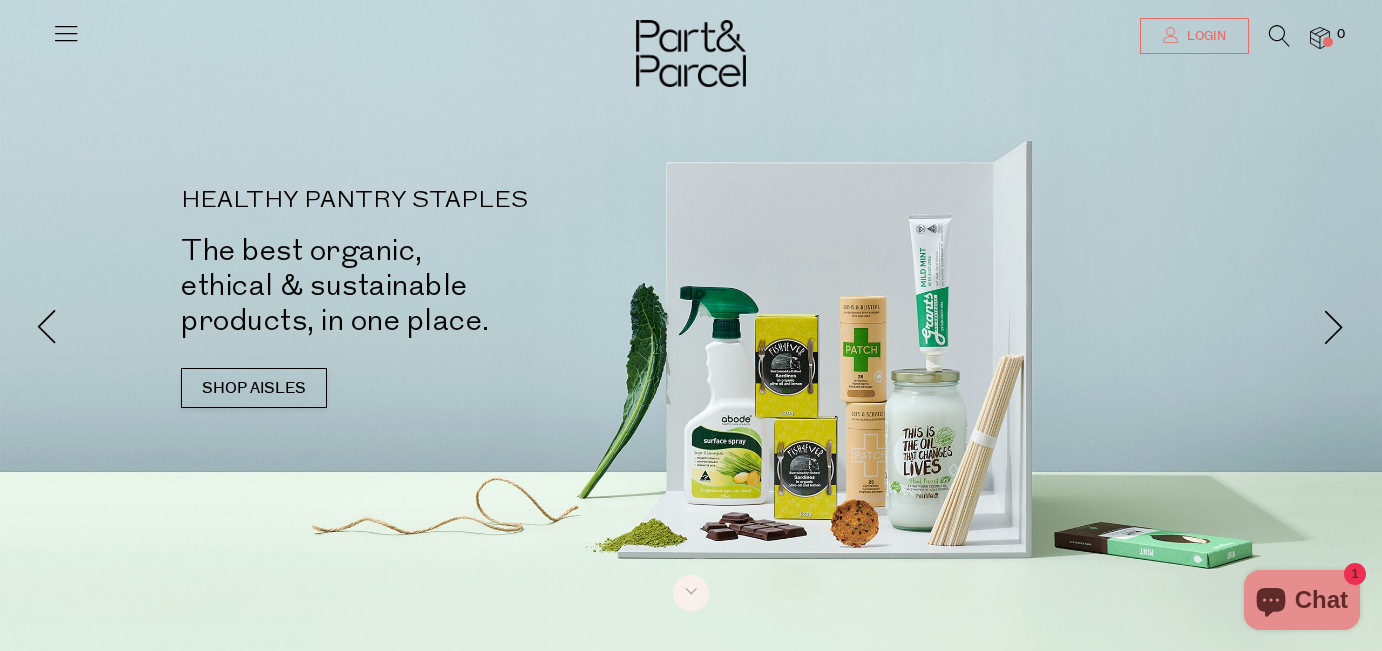 click at bounding box center (1171, 35) 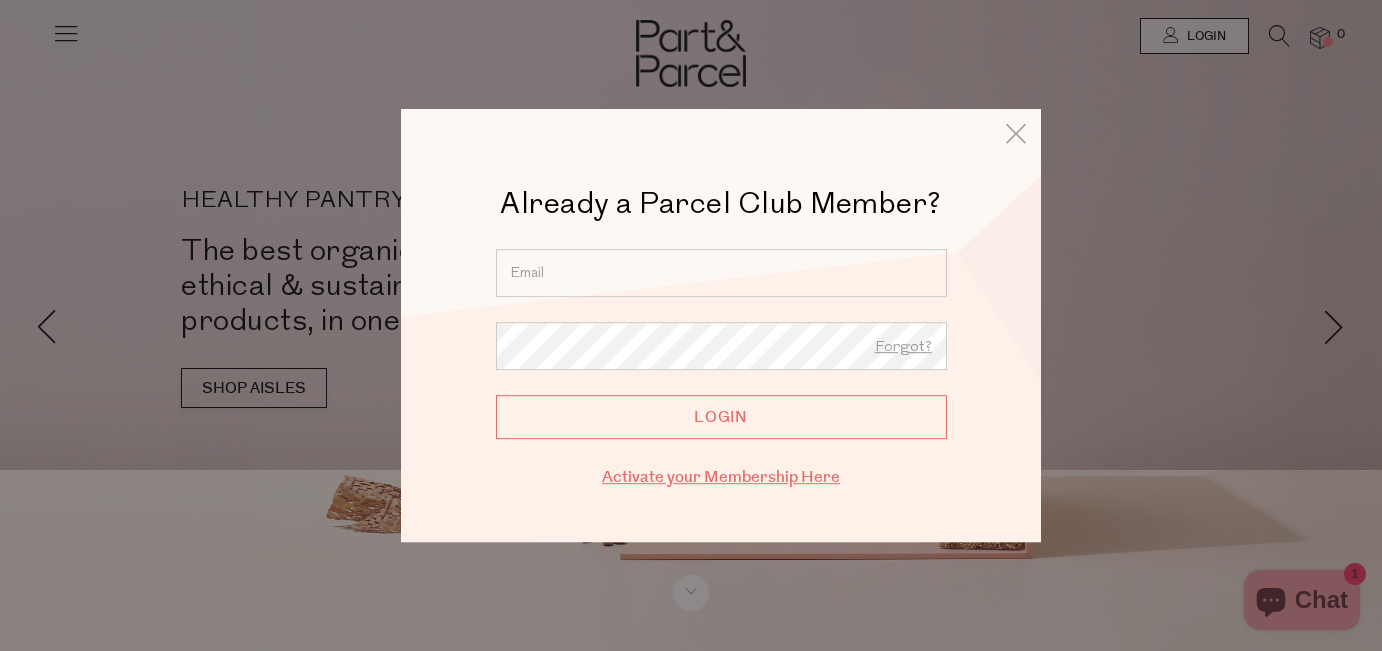click on "Activate your Membership Here" at bounding box center [721, 477] 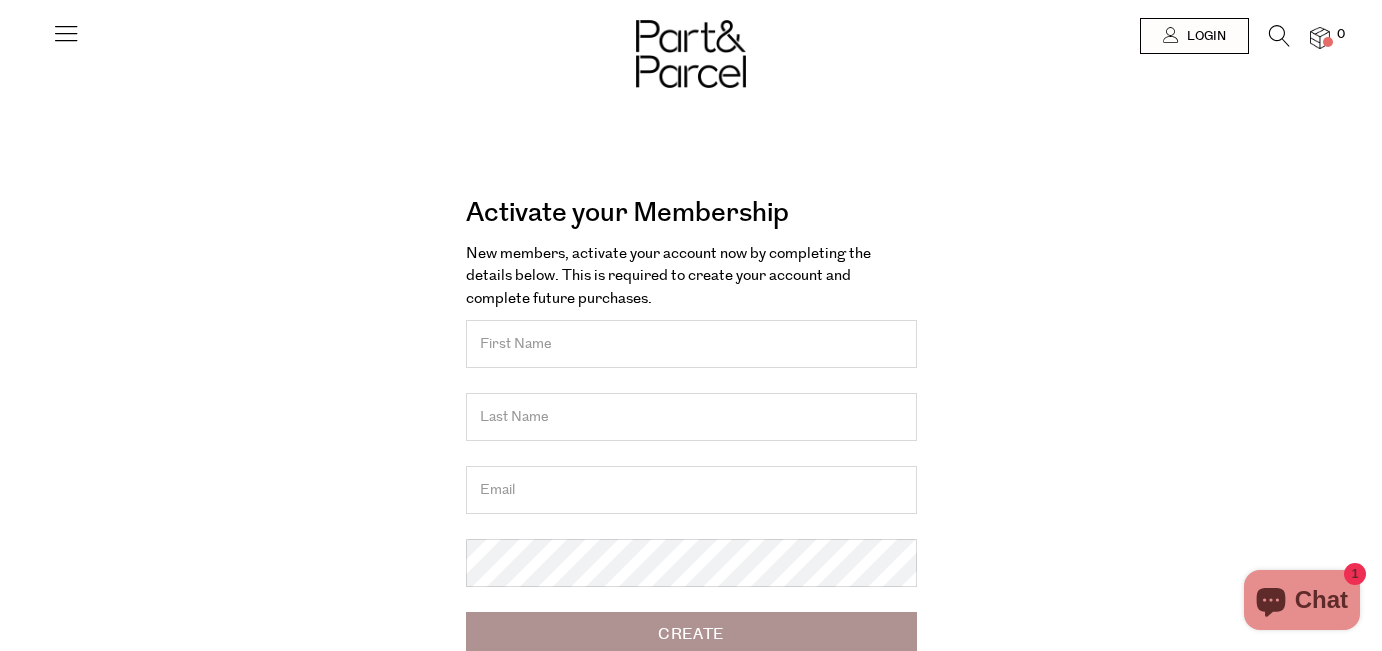 scroll, scrollTop: 0, scrollLeft: 0, axis: both 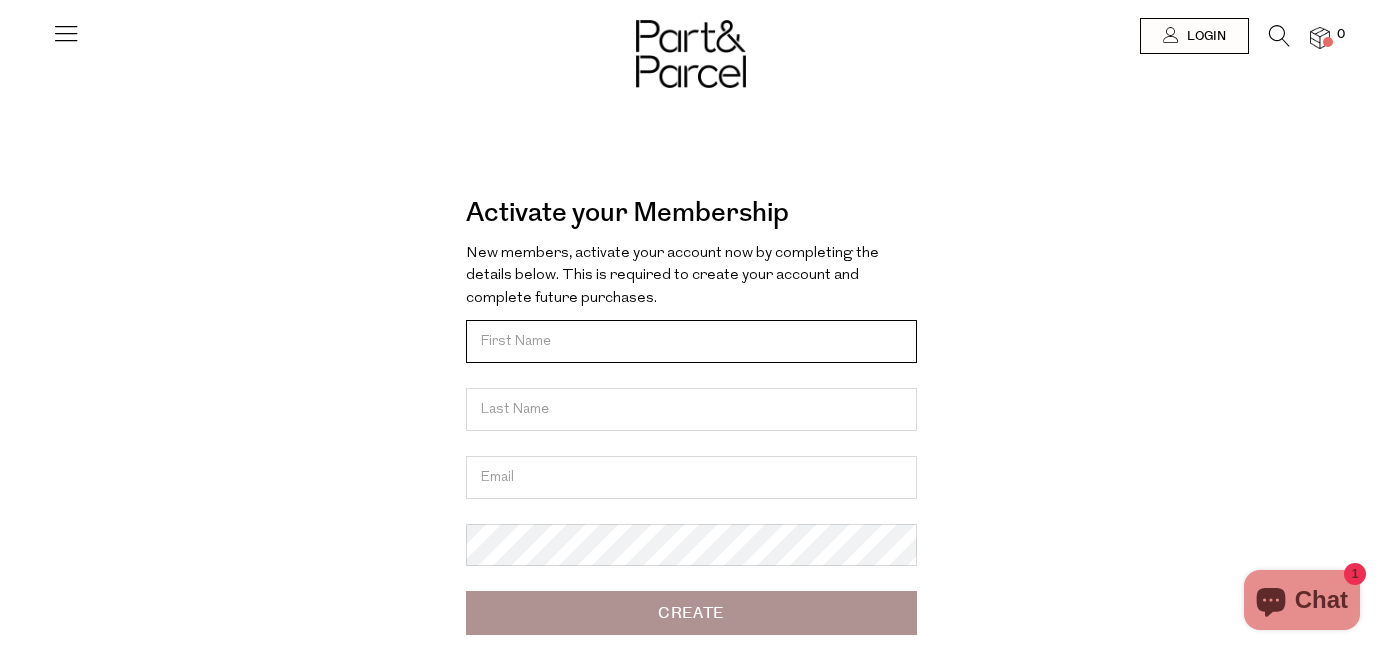 click at bounding box center [691, 341] 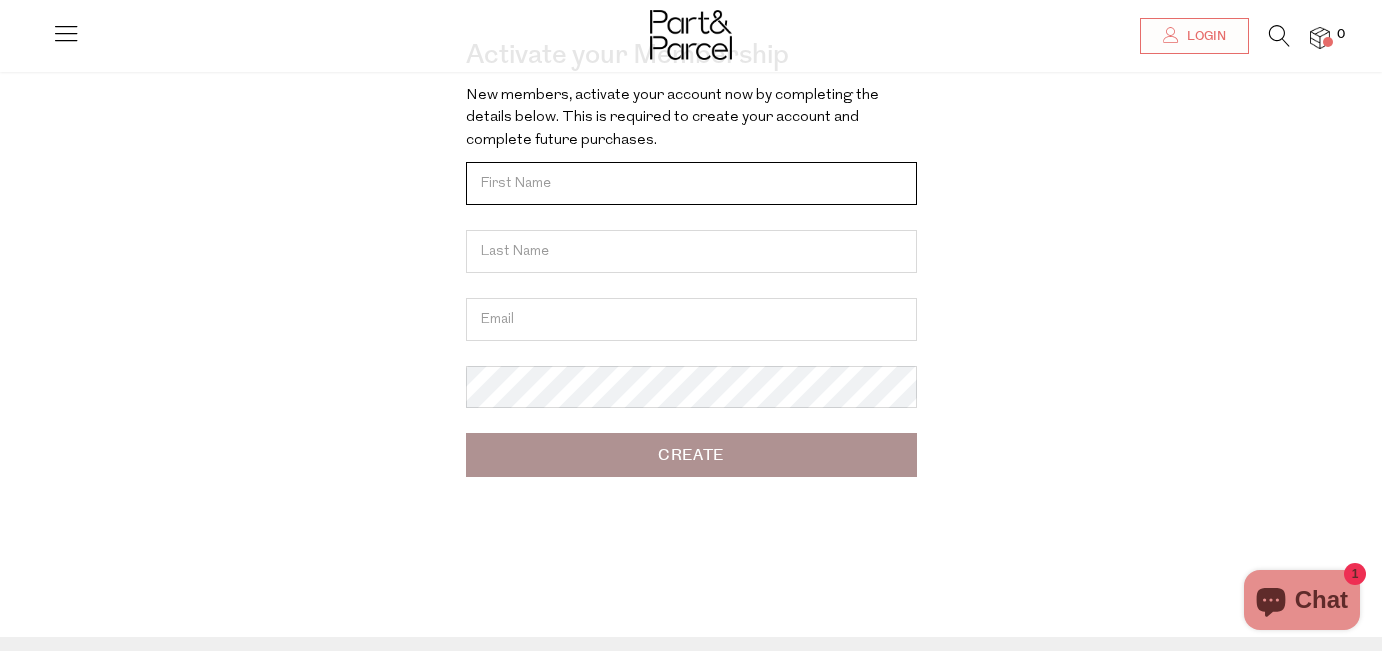 scroll, scrollTop: 141, scrollLeft: 0, axis: vertical 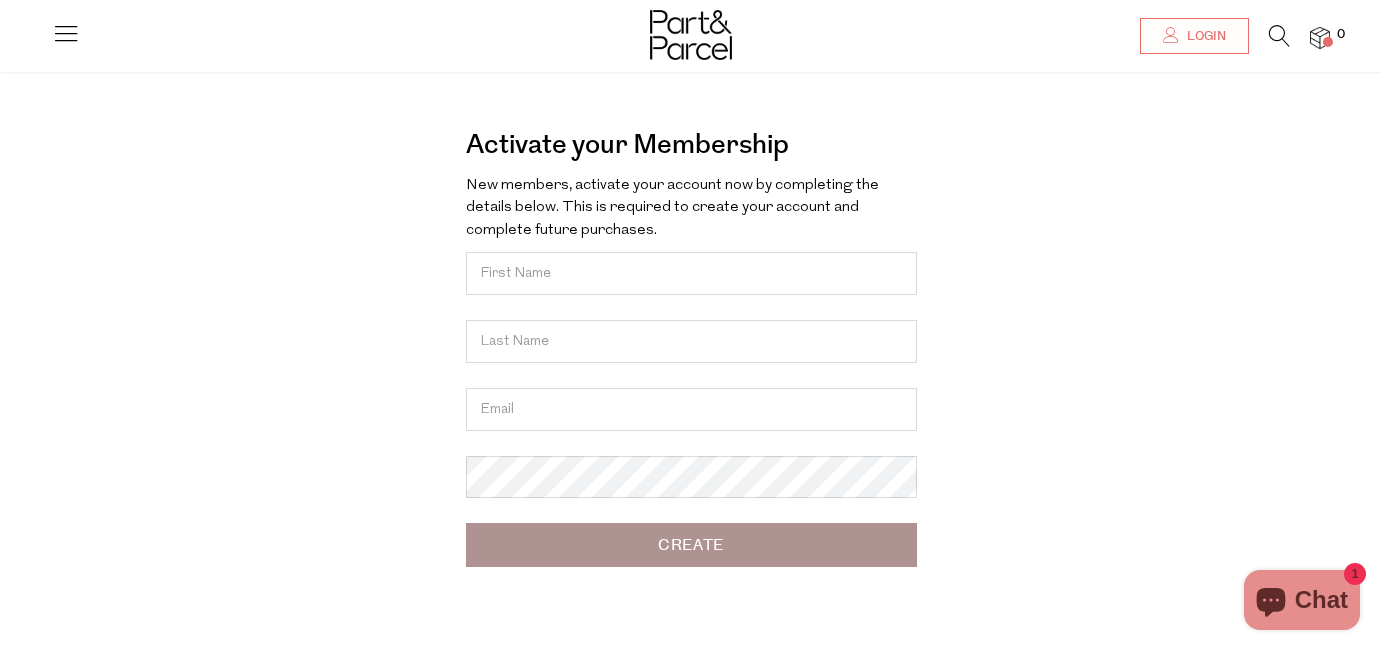 click at bounding box center [0, 0] 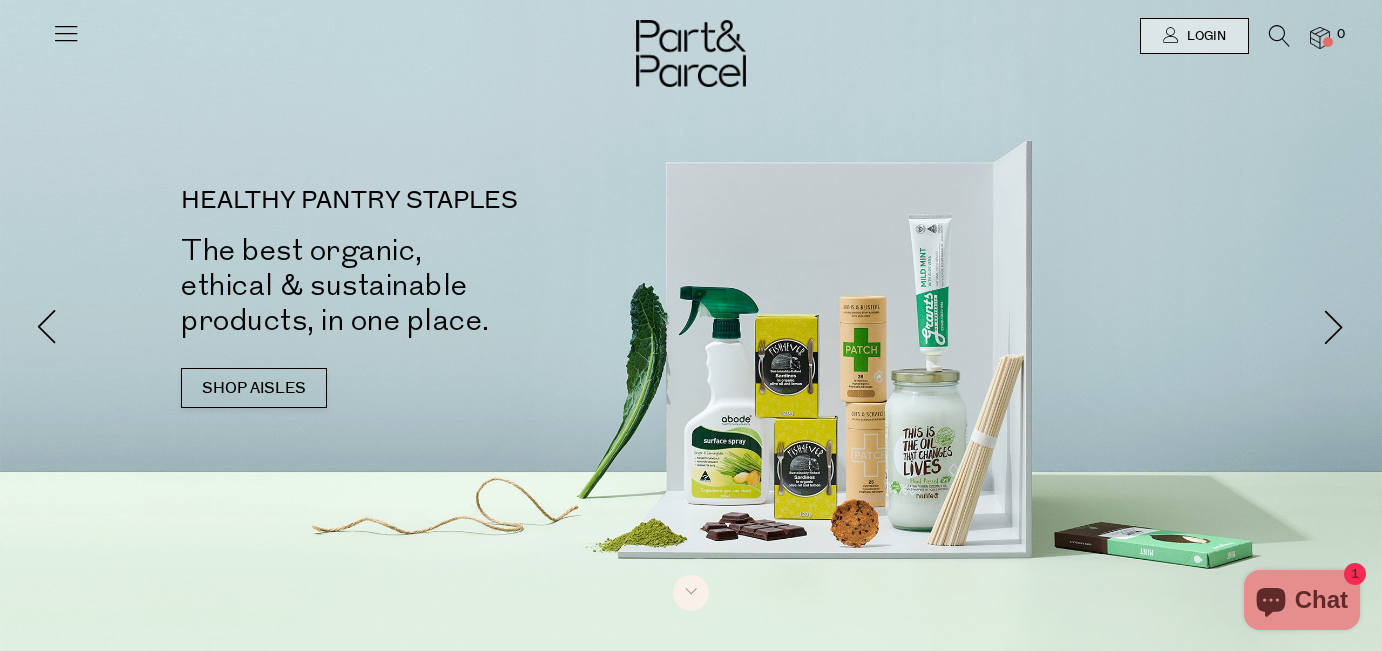 scroll, scrollTop: 0, scrollLeft: 0, axis: both 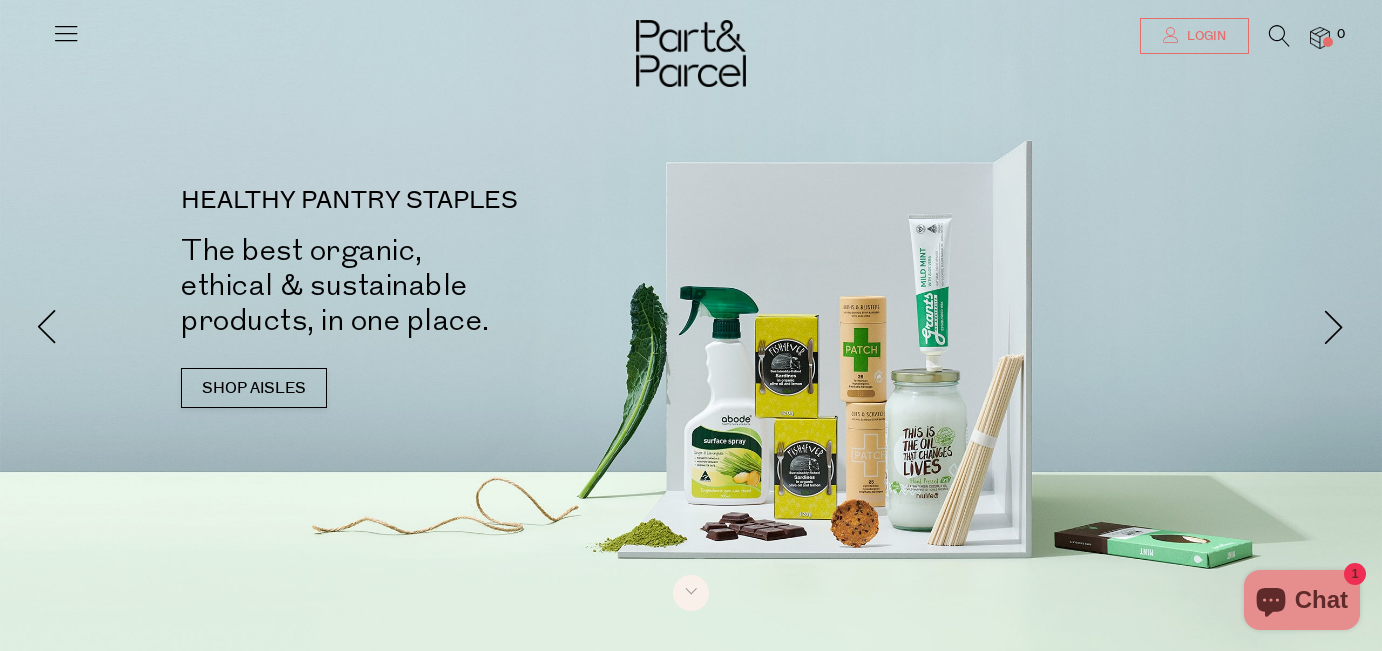 click on "Login" at bounding box center [1204, 36] 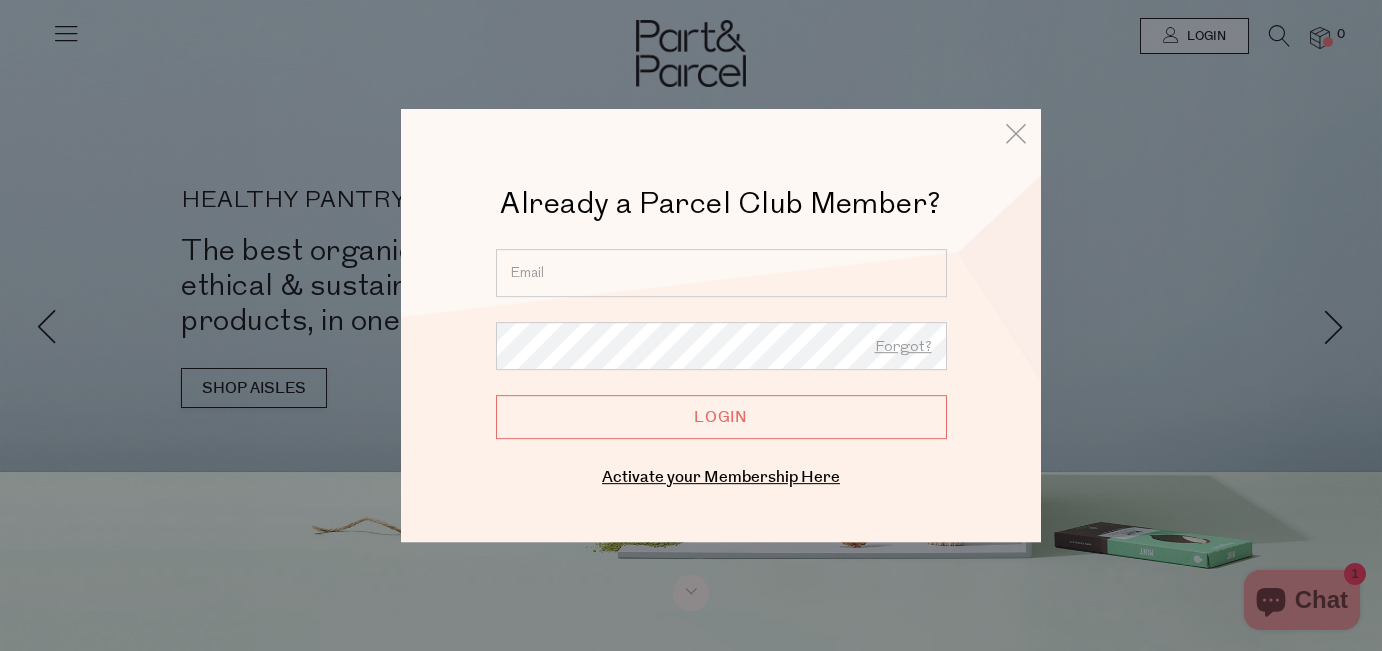 click at bounding box center [721, 273] 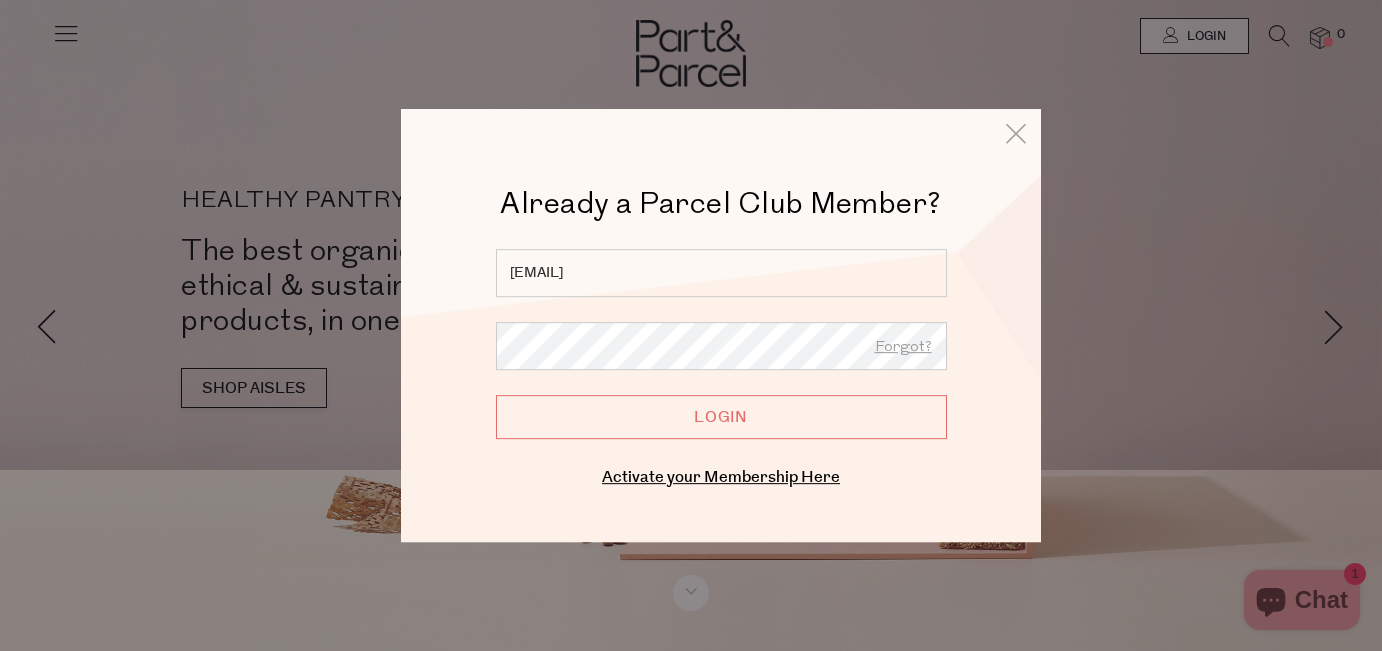 type on "imilove@hotmail.com" 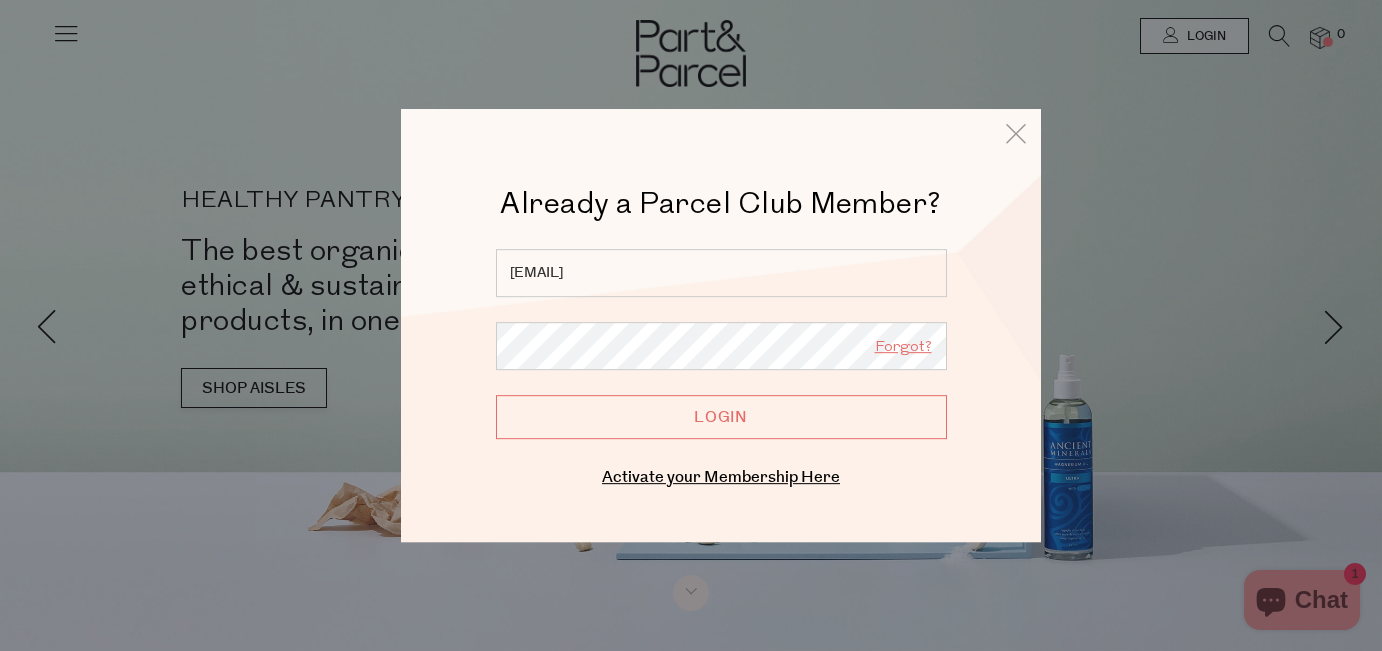 click on "Forgot?" at bounding box center [903, 348] 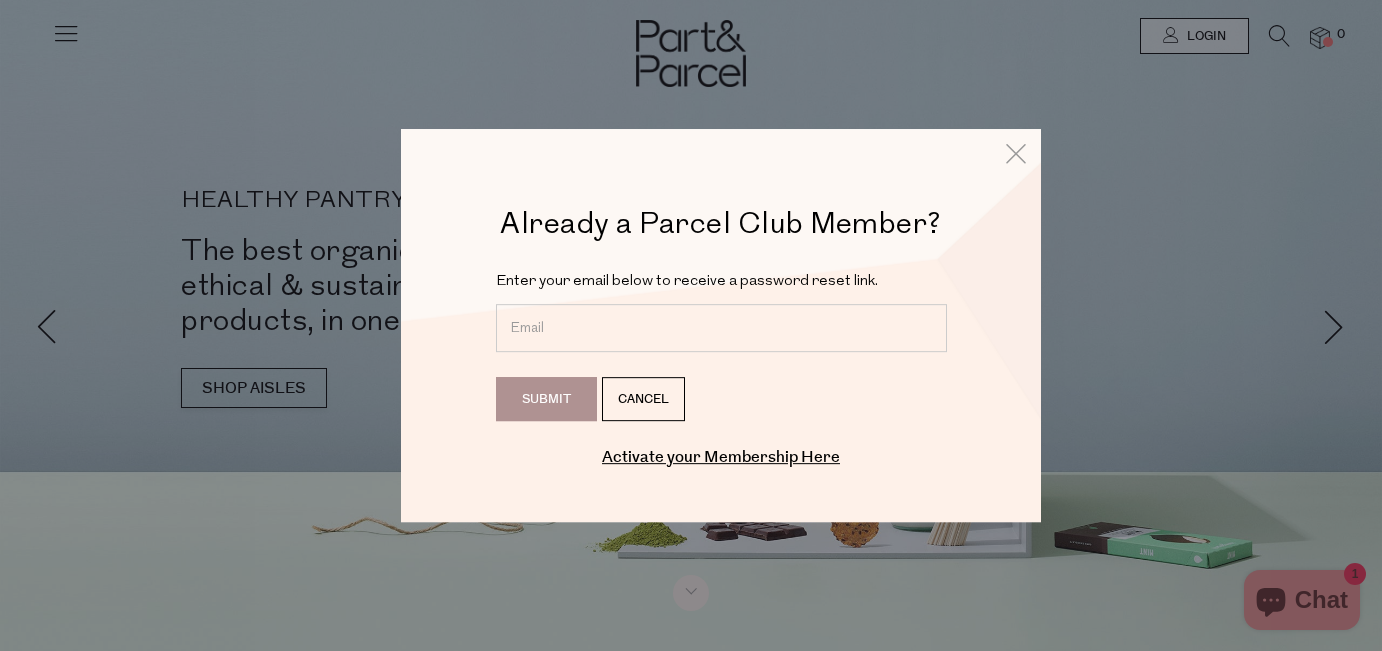 click at bounding box center (721, 328) 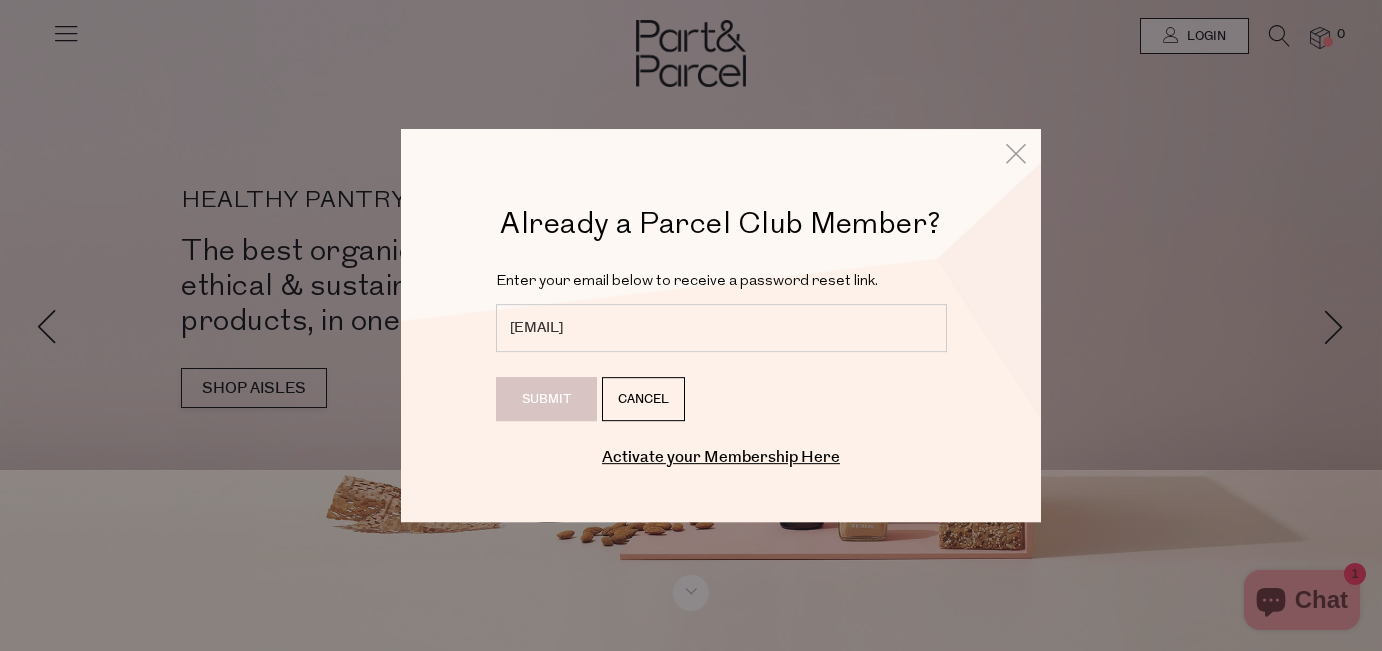type on "imilove@hotmail.com" 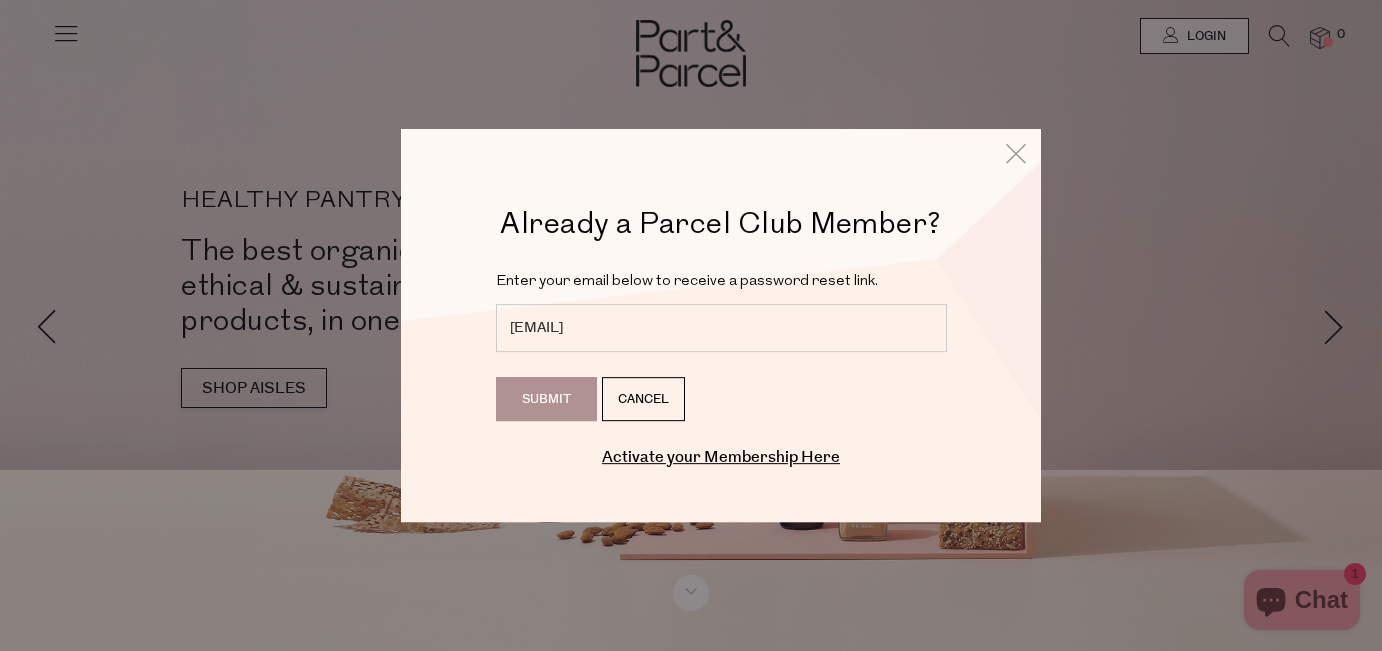 click on "Submit" at bounding box center [546, 399] 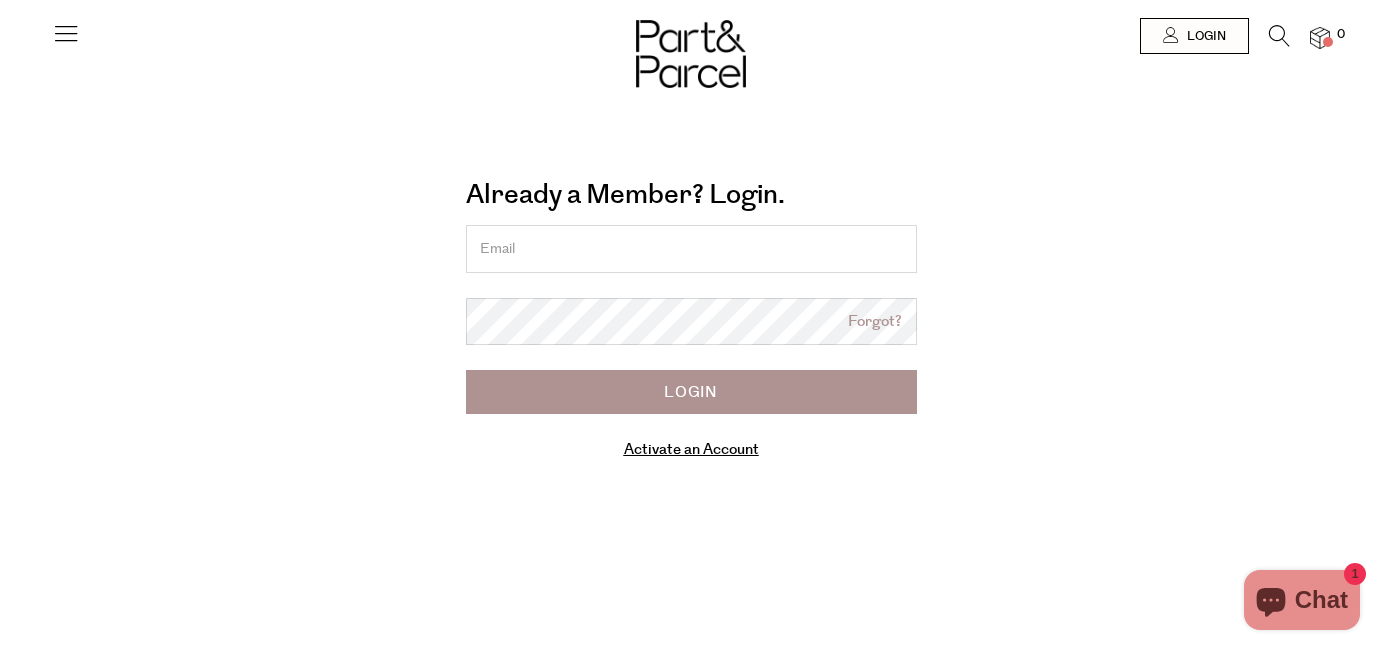 scroll, scrollTop: 0, scrollLeft: 0, axis: both 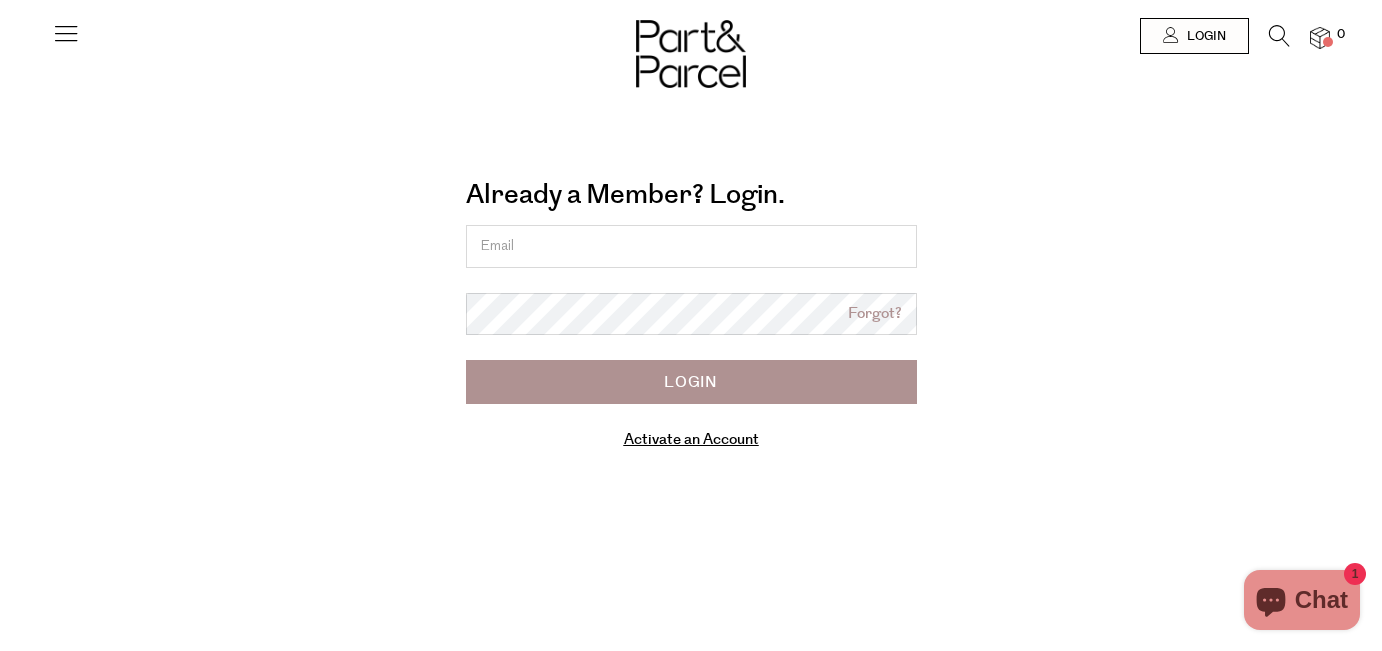 click at bounding box center [0, 0] 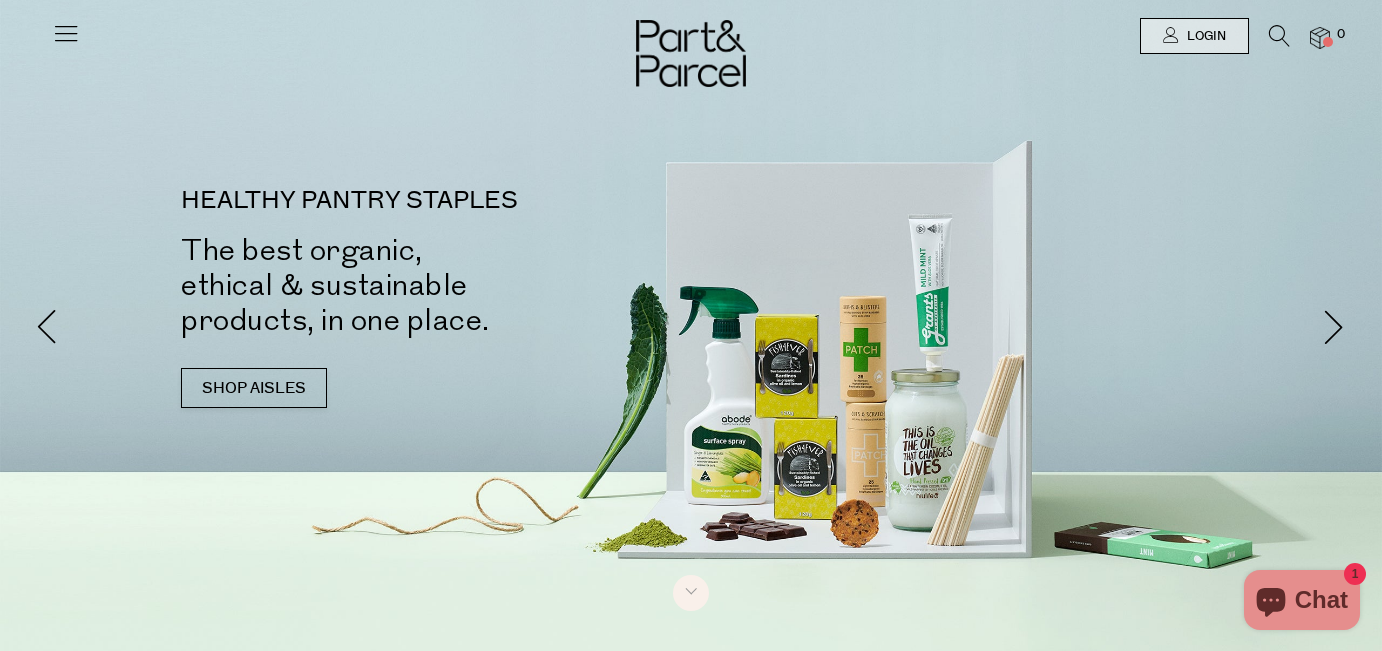 scroll, scrollTop: 0, scrollLeft: 0, axis: both 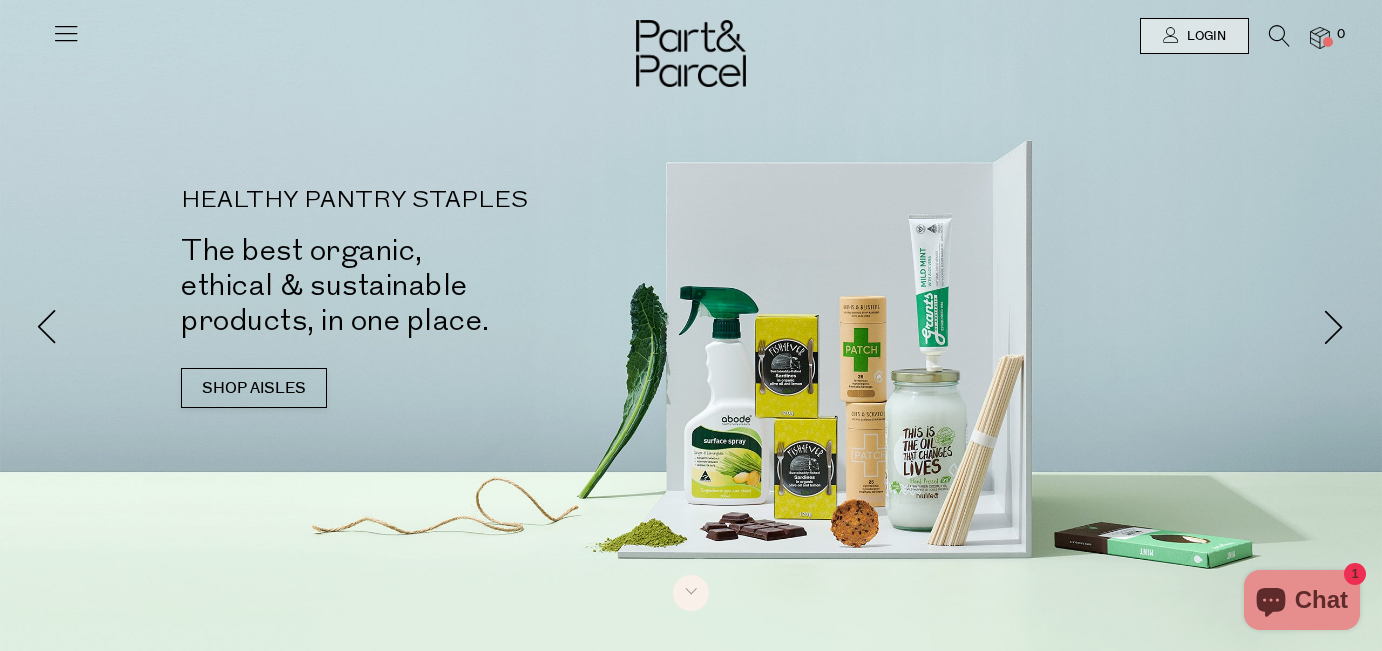 click at bounding box center [66, 33] 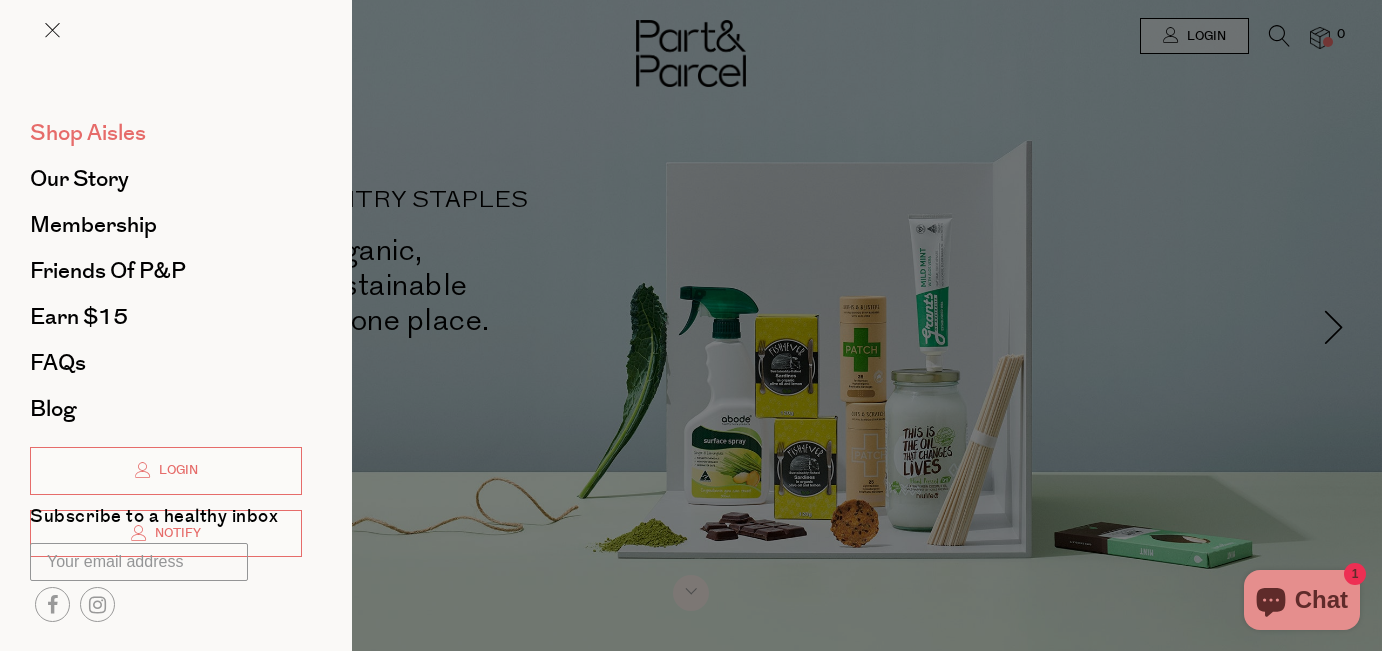 click on "Shop Aisles" at bounding box center [88, 133] 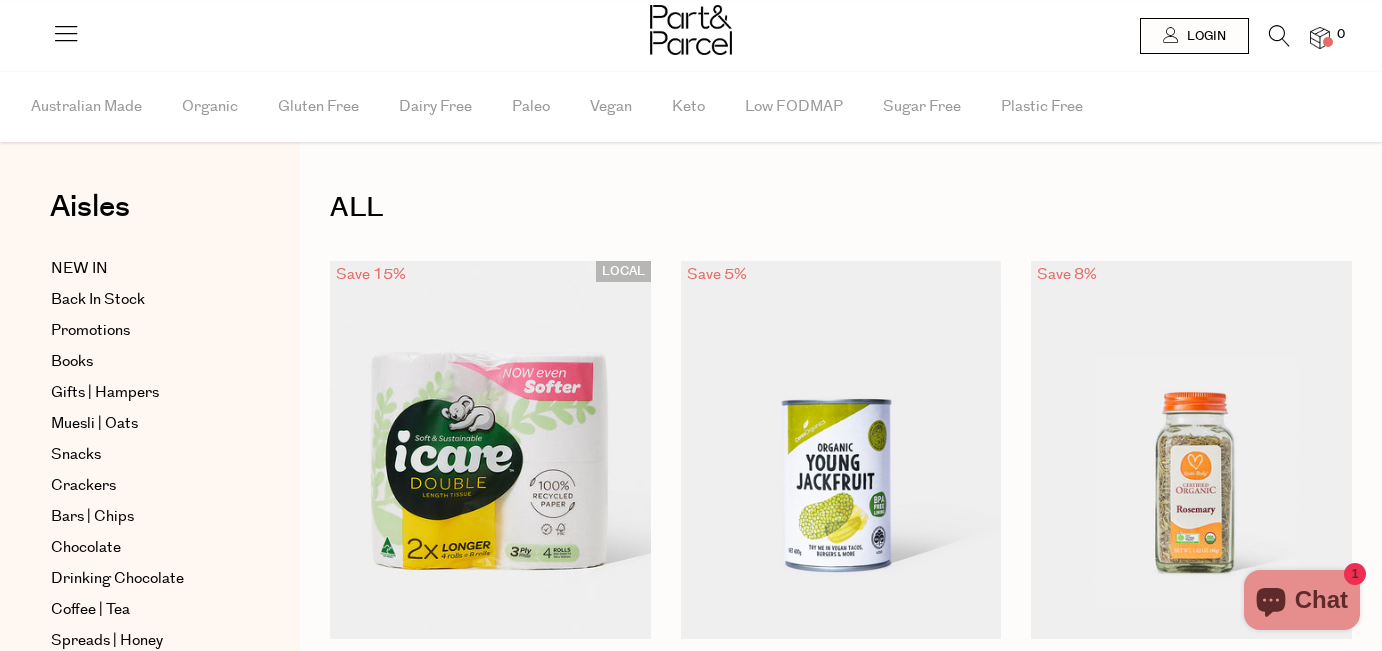 scroll, scrollTop: 0, scrollLeft: 0, axis: both 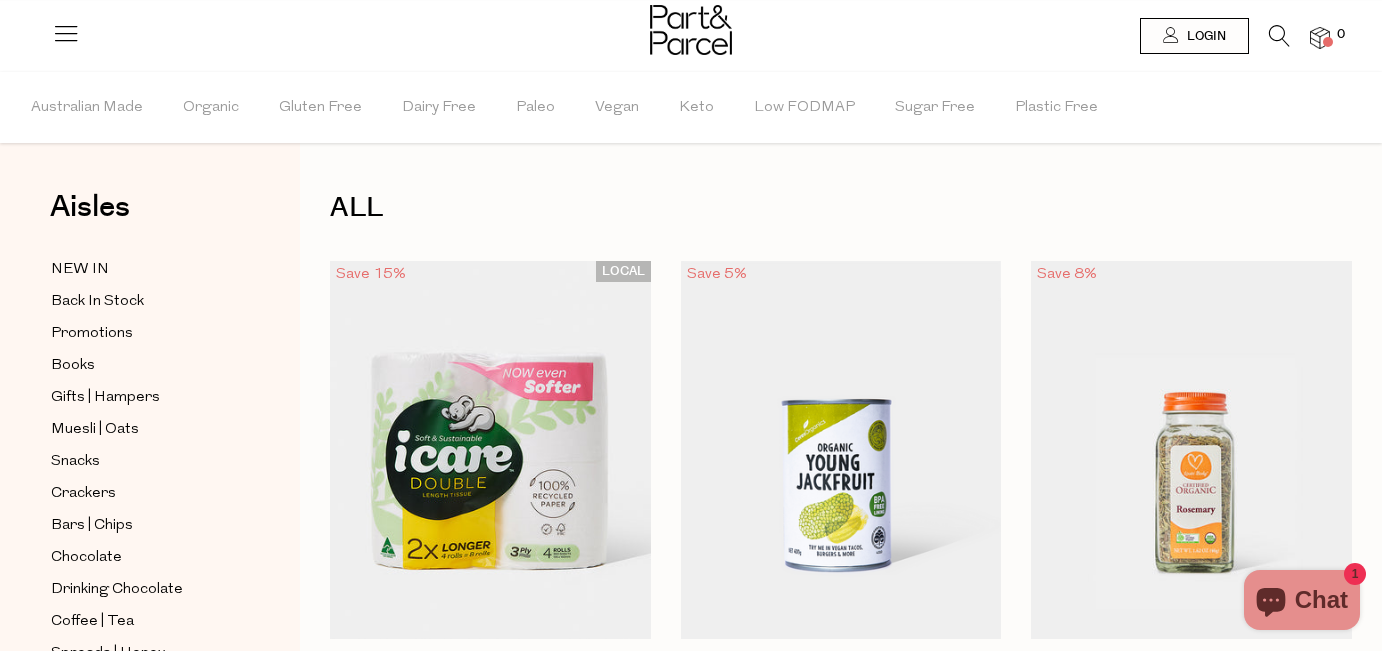 click at bounding box center [1279, 36] 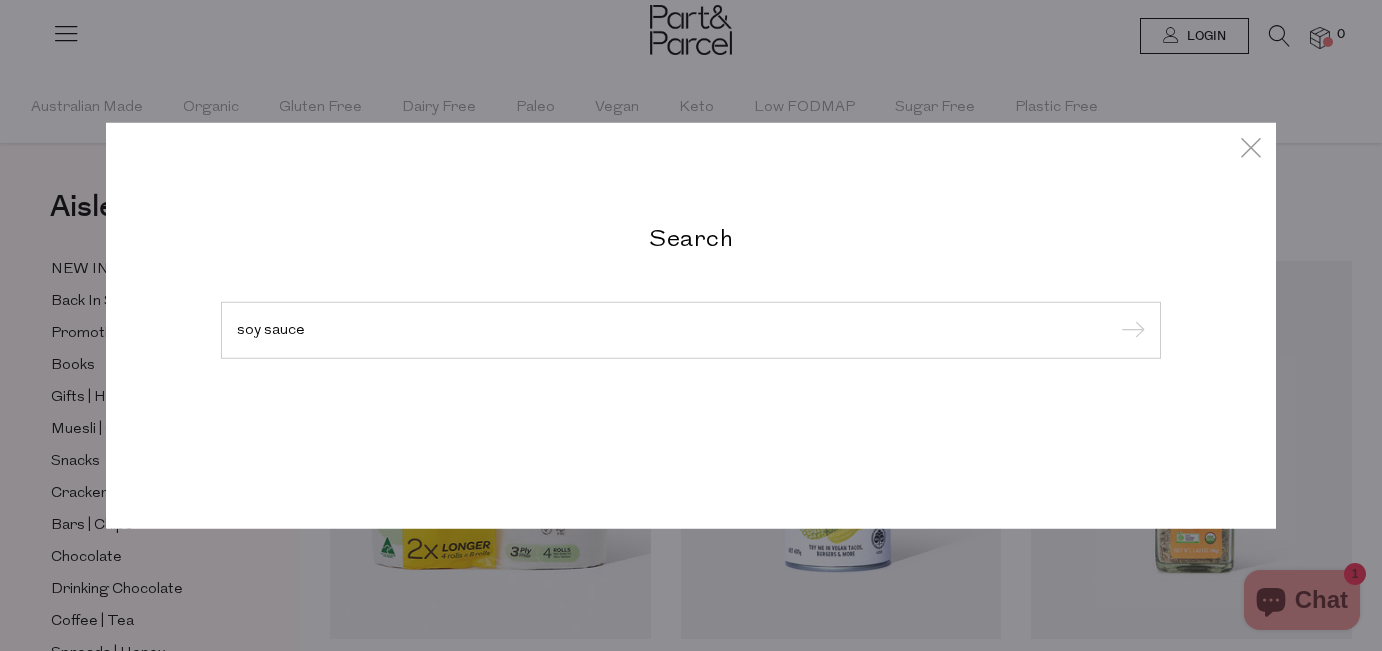 type on "soy sauce" 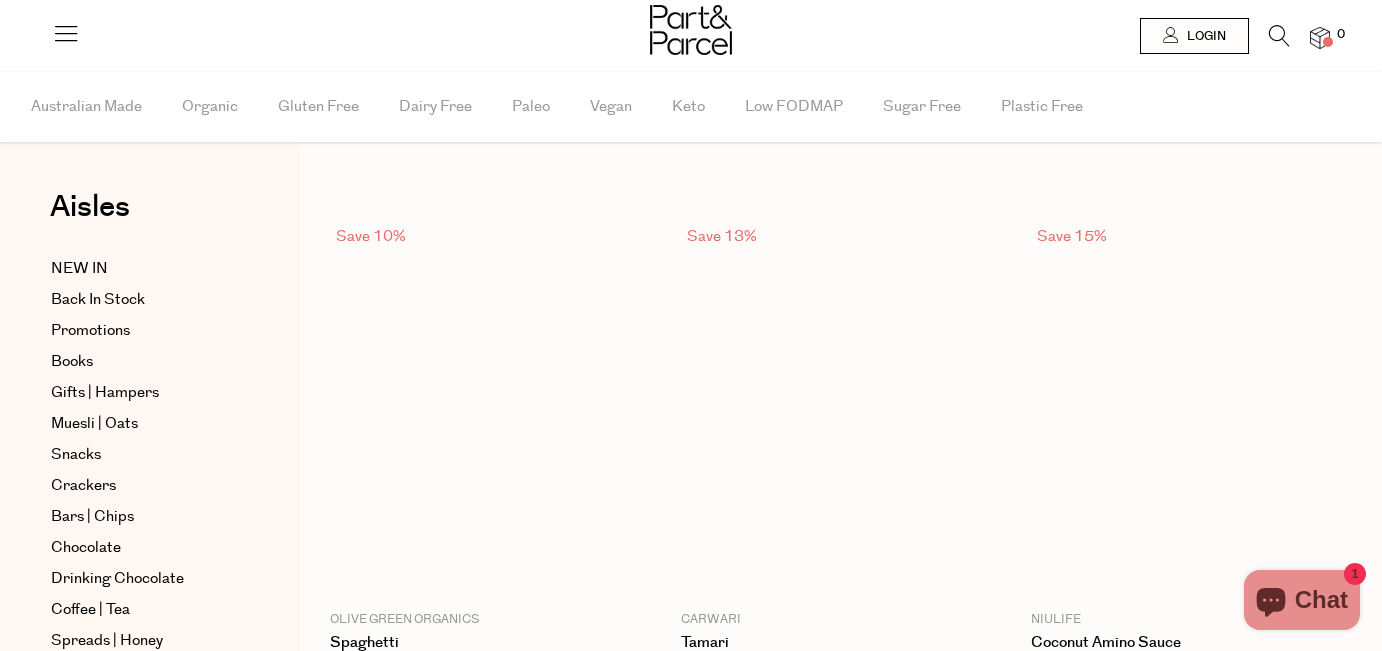 scroll, scrollTop: 0, scrollLeft: 0, axis: both 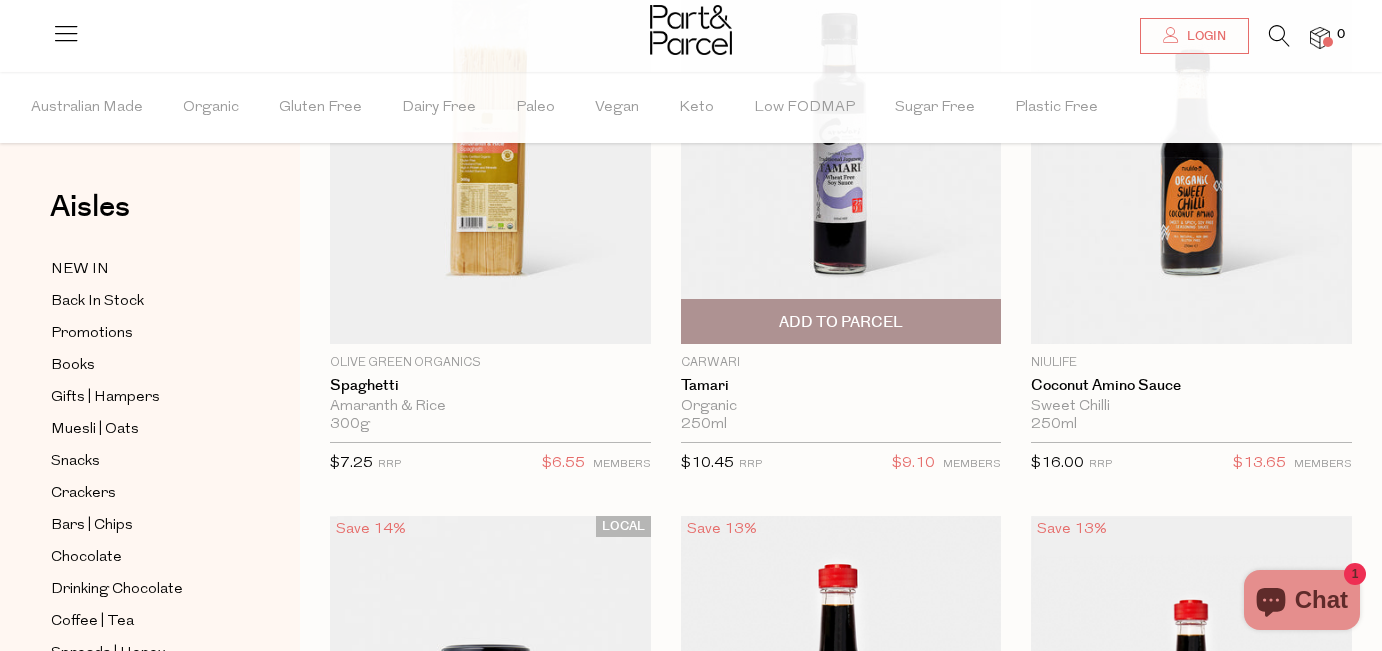 click on "Add To Parcel" at bounding box center [841, 321] 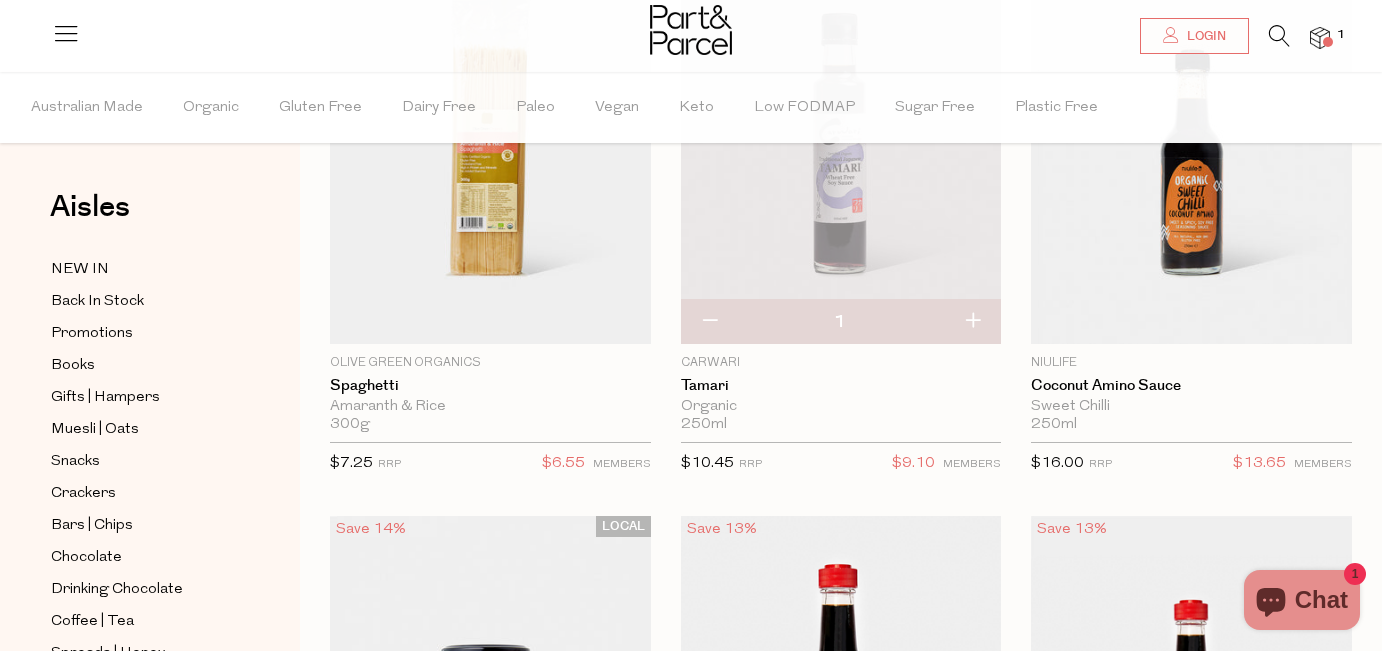 click at bounding box center (972, 322) 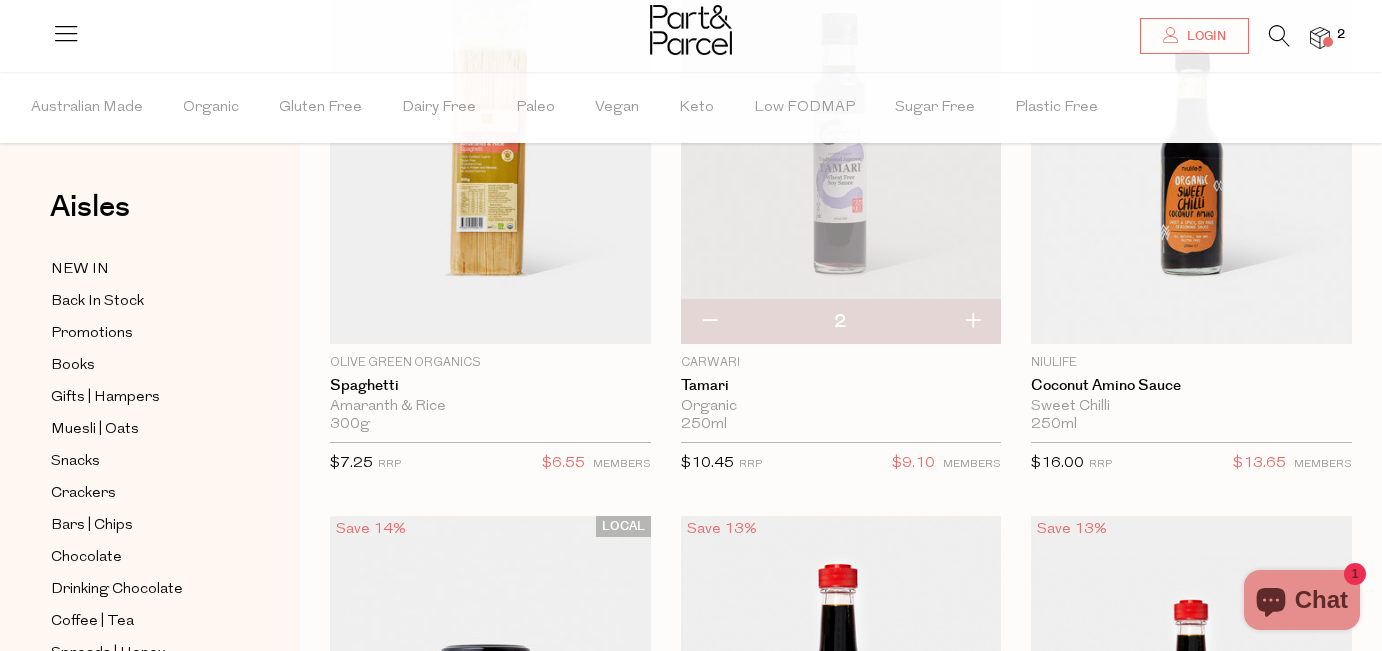 click at bounding box center [972, 322] 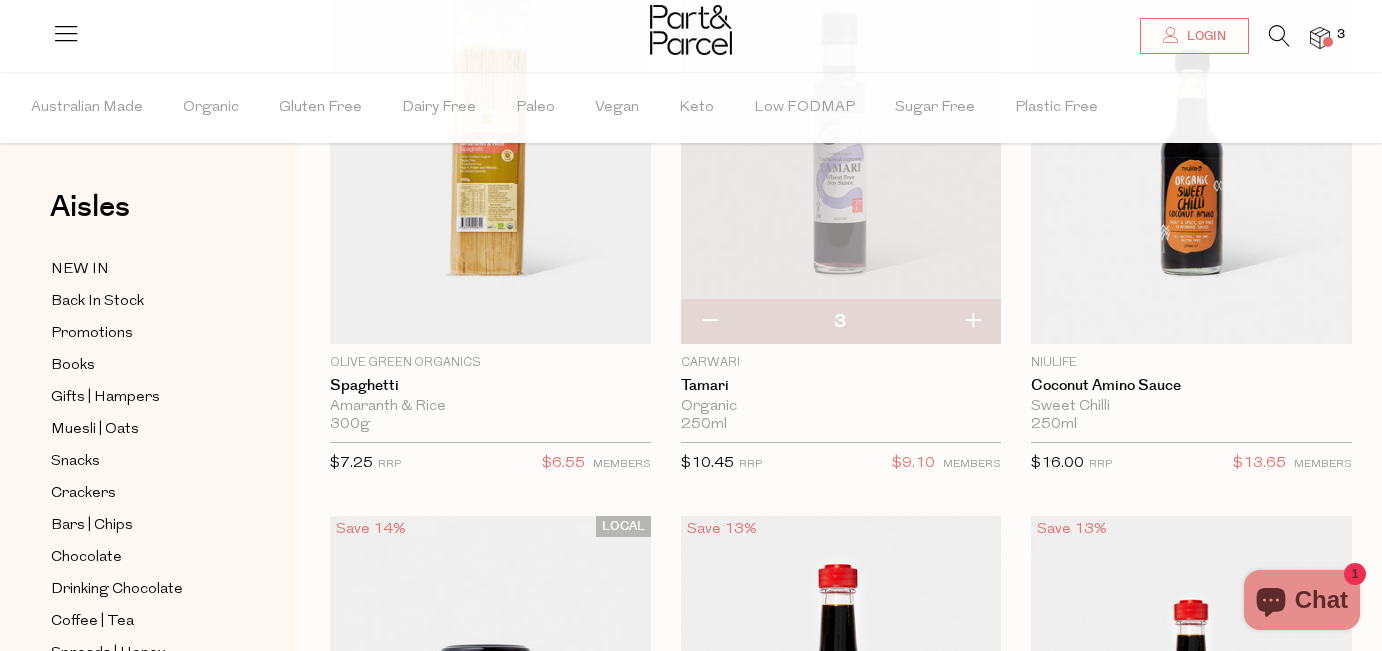 click at bounding box center (972, 322) 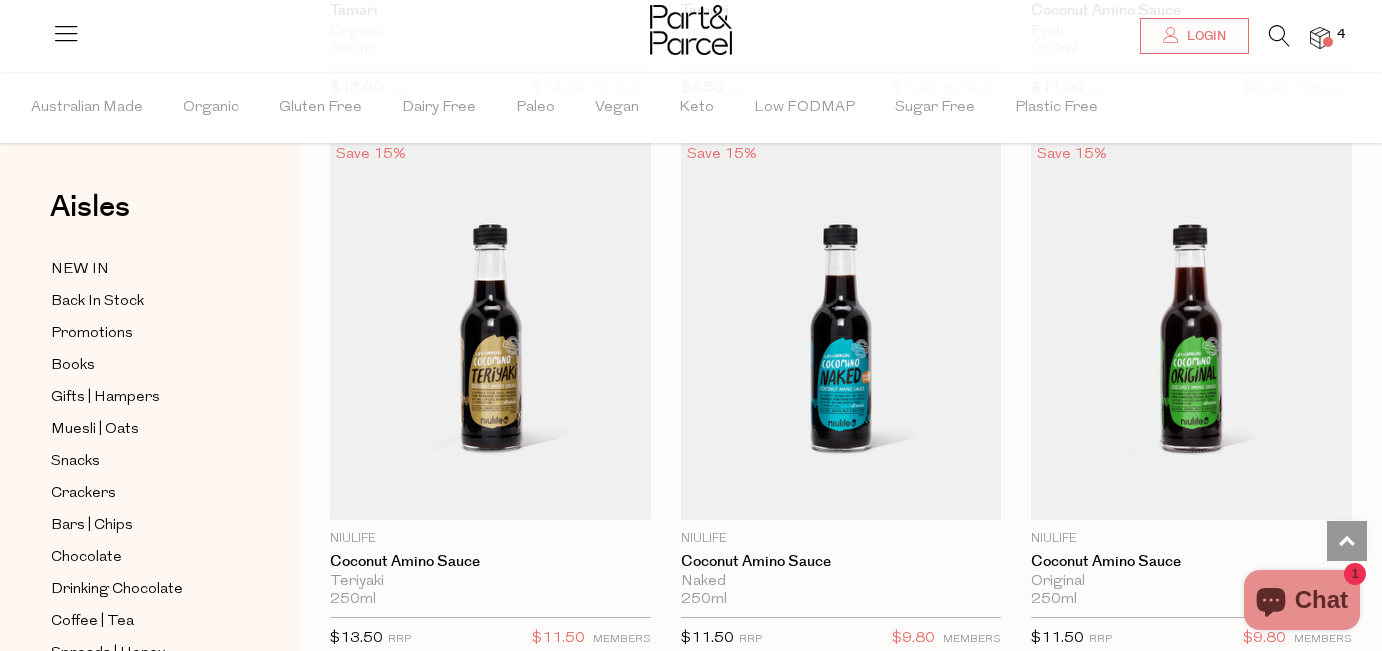 scroll, scrollTop: 1748, scrollLeft: 0, axis: vertical 